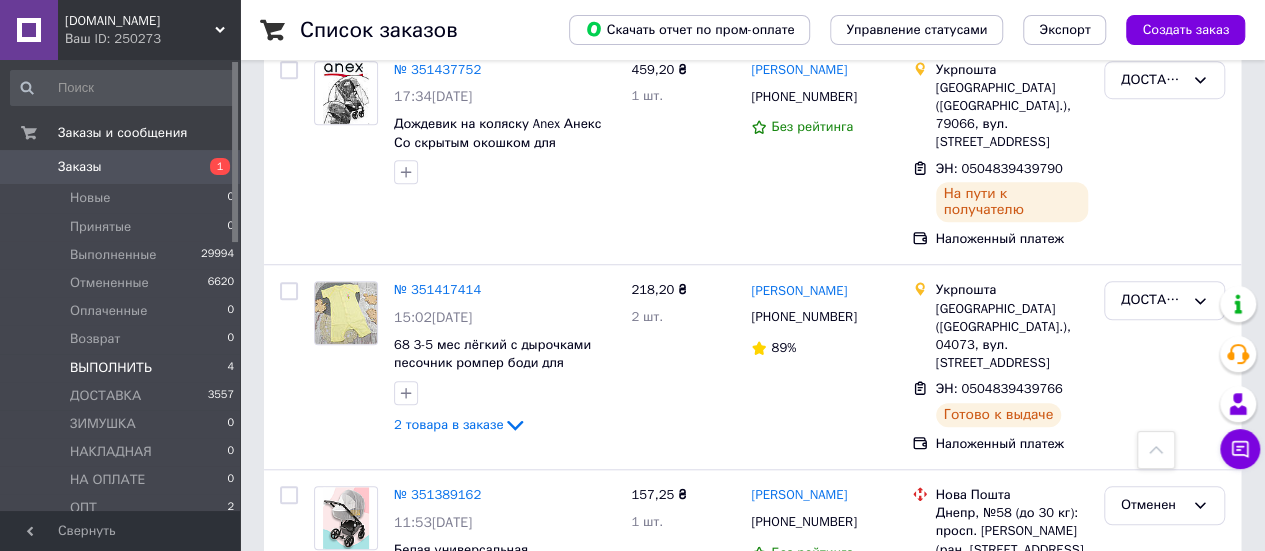 scroll, scrollTop: 4451, scrollLeft: 0, axis: vertical 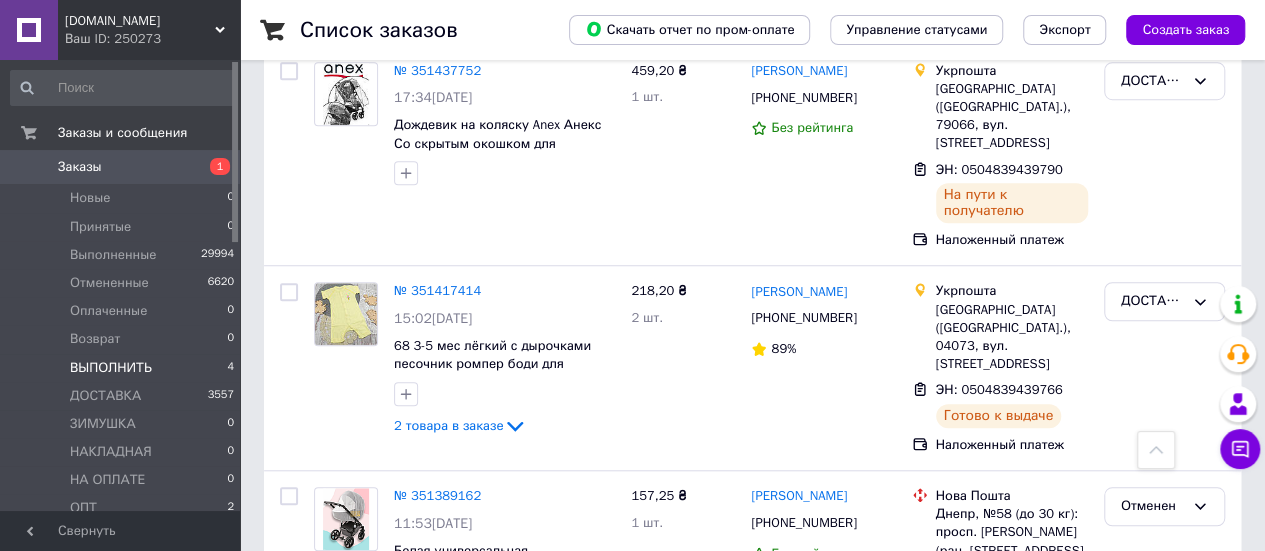 click on "Заказы" at bounding box center (80, 167) 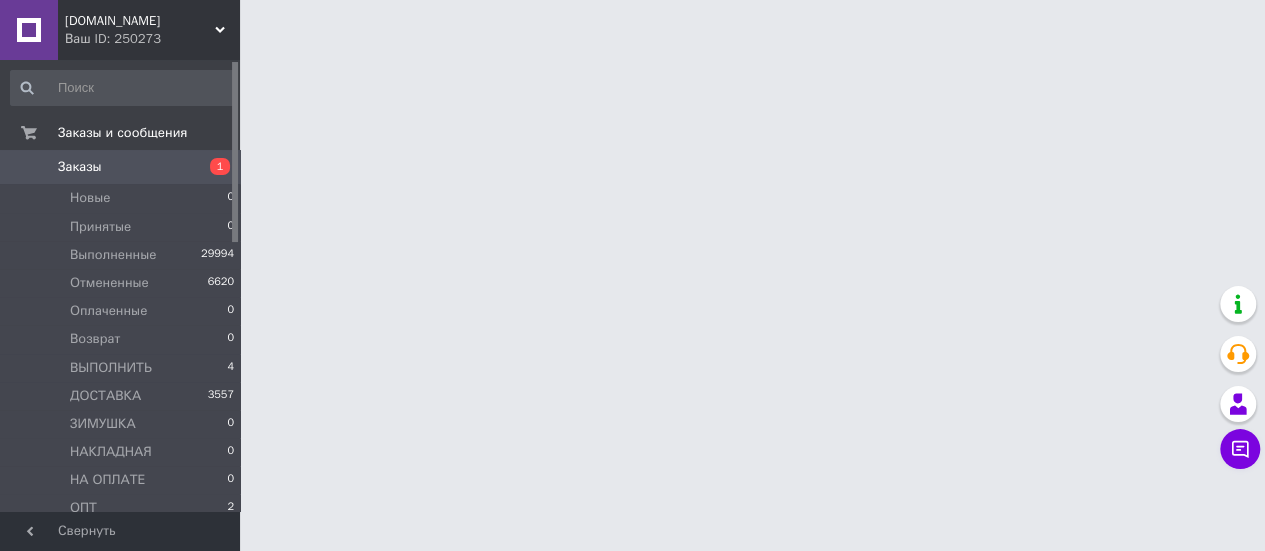 scroll, scrollTop: 0, scrollLeft: 0, axis: both 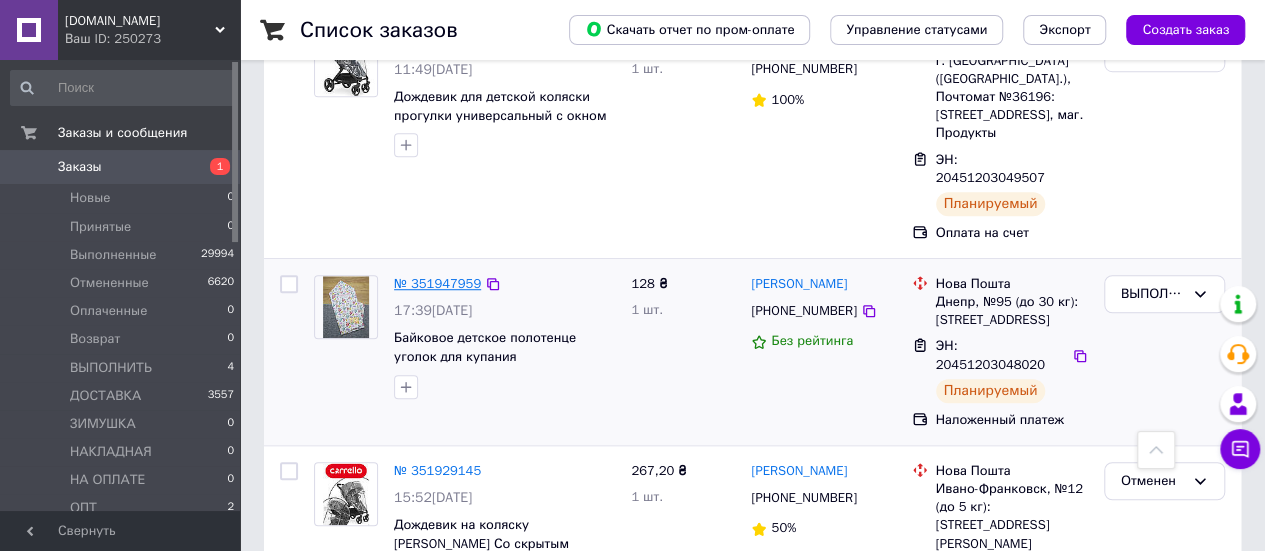 click on "№ 351947959" at bounding box center [437, 283] 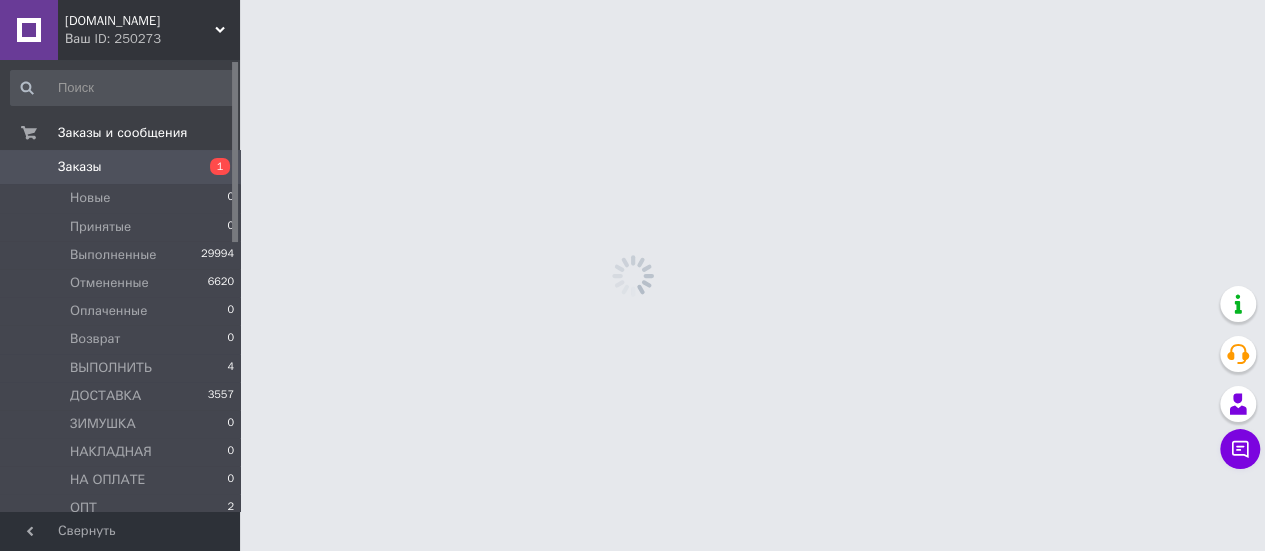 scroll, scrollTop: 0, scrollLeft: 0, axis: both 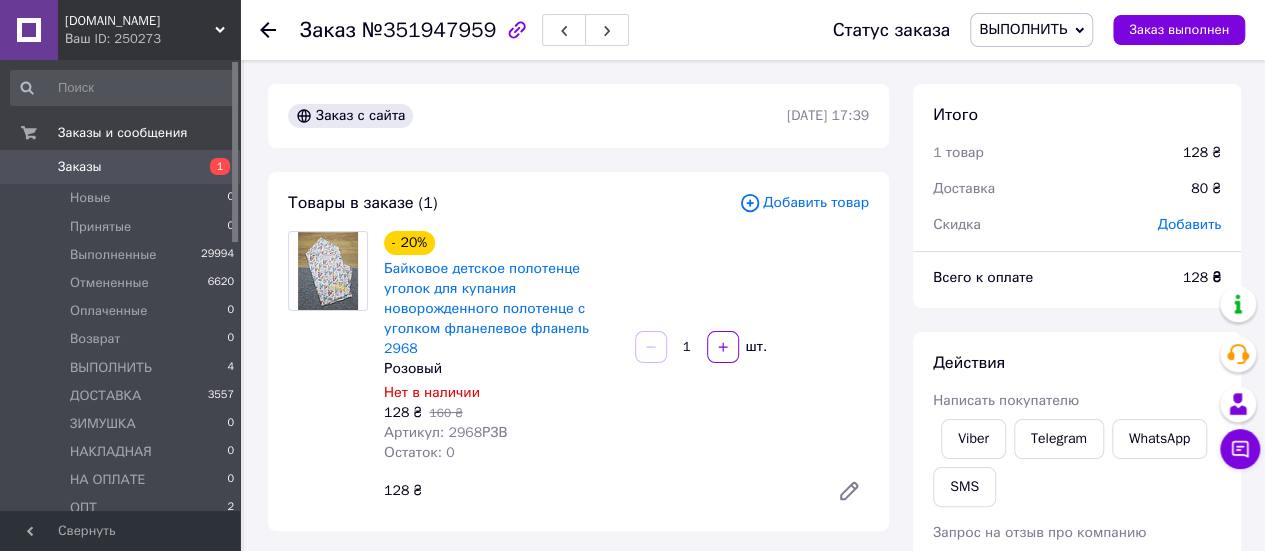 click on "Артикул: 2968РЗВ" at bounding box center (445, 432) 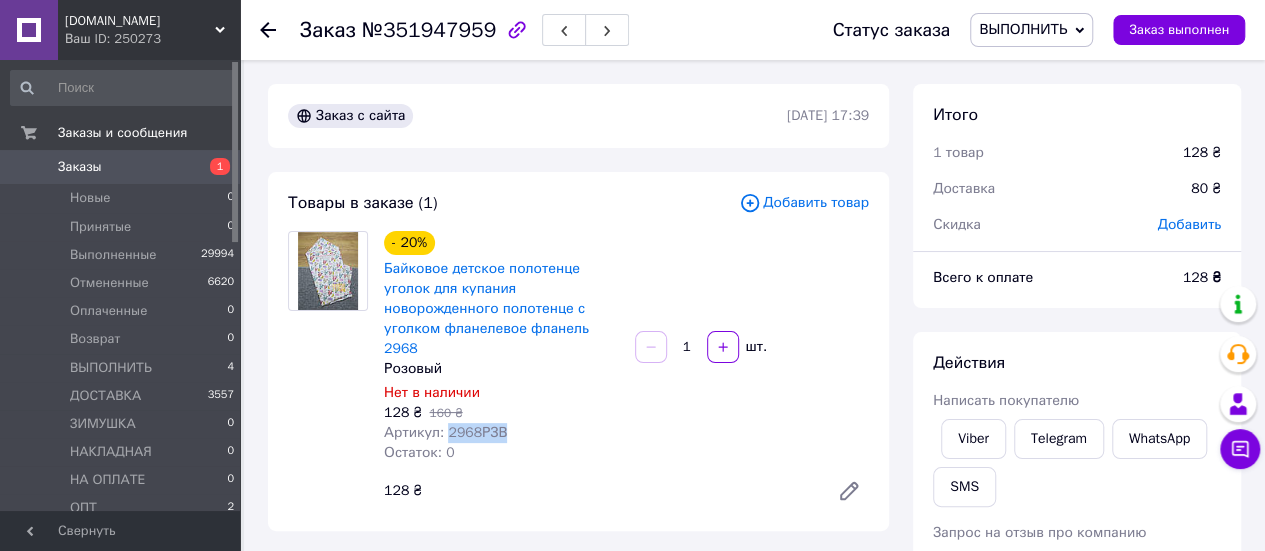 click on "Артикул: 2968РЗВ" at bounding box center [445, 432] 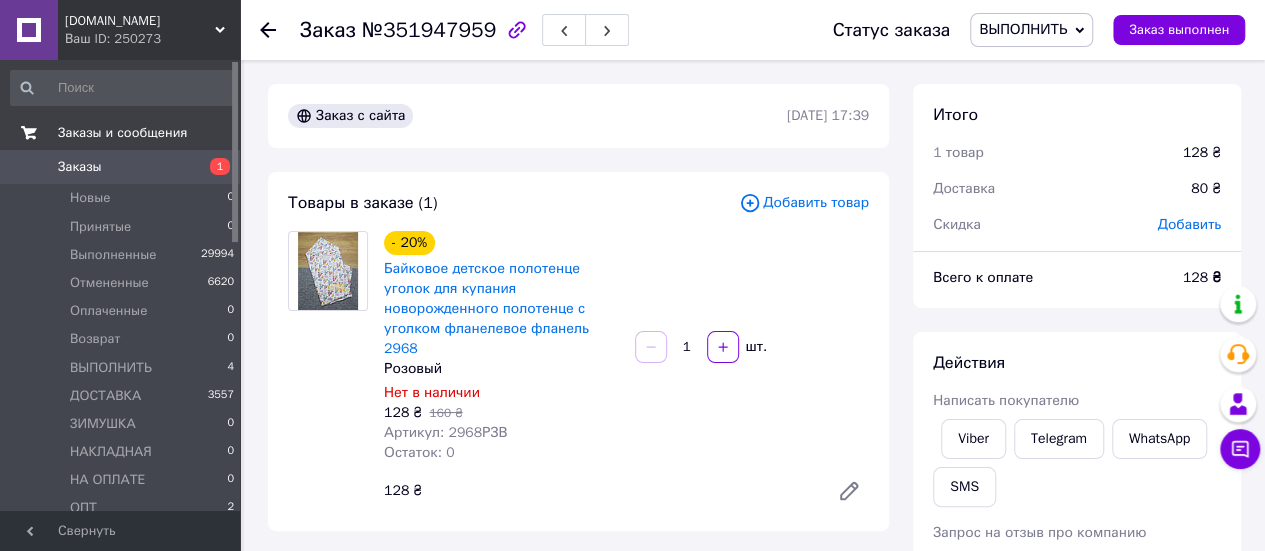 click 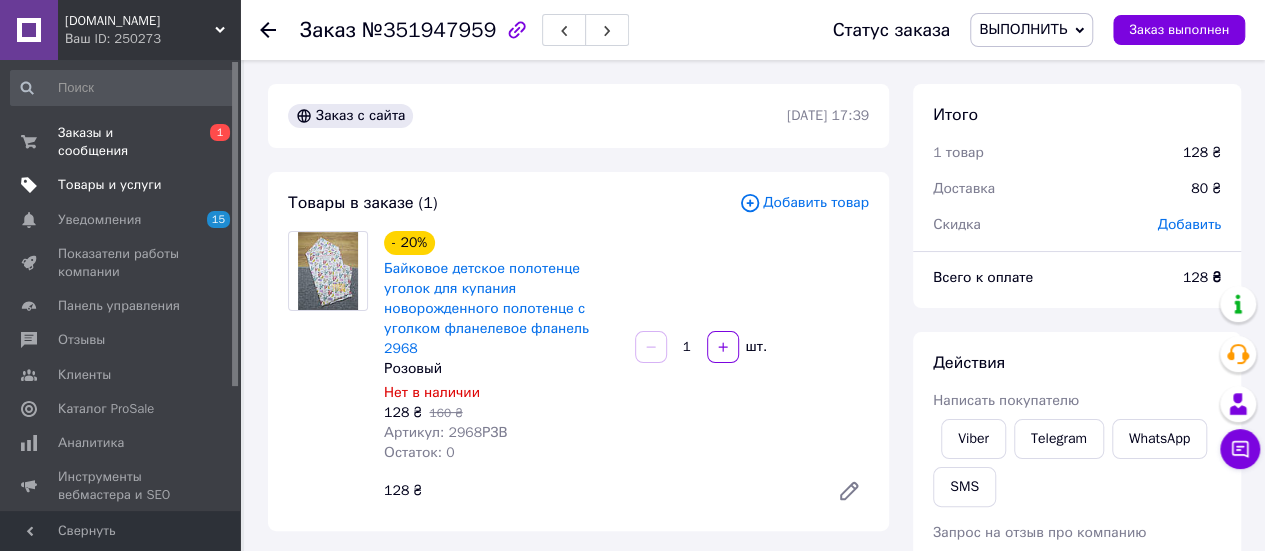 click on "Товары и услуги" at bounding box center [110, 185] 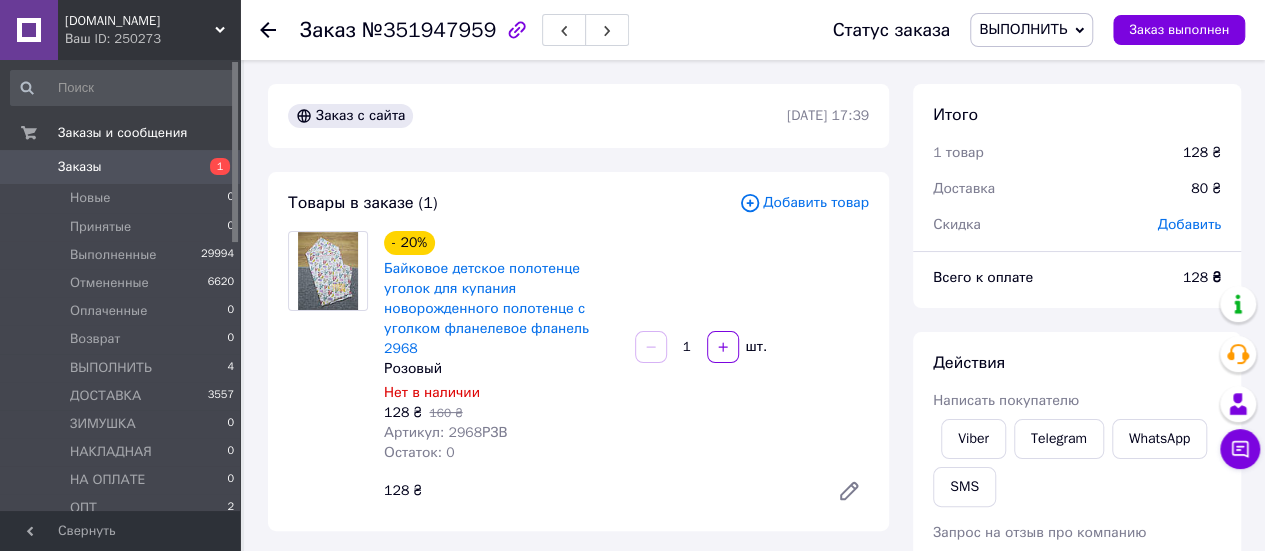 click on "Артикул: 2968РЗВ" at bounding box center (445, 432) 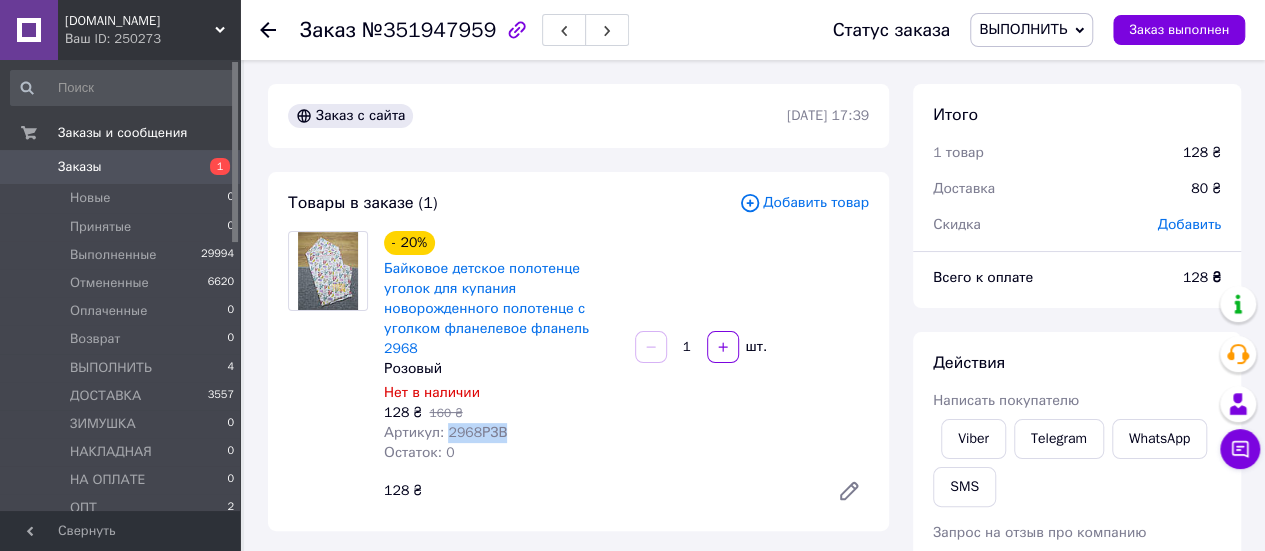 click on "Артикул: 2968РЗВ" at bounding box center (445, 432) 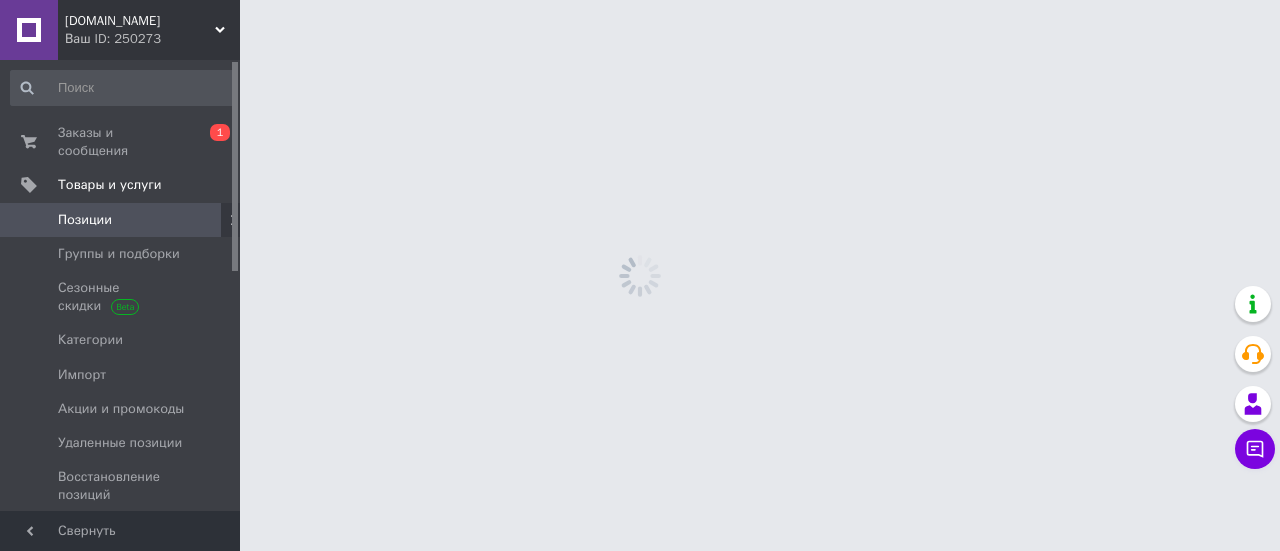 drag, startPoint x: 592, startPoint y: 442, endPoint x: 599, endPoint y: 519, distance: 77.31753 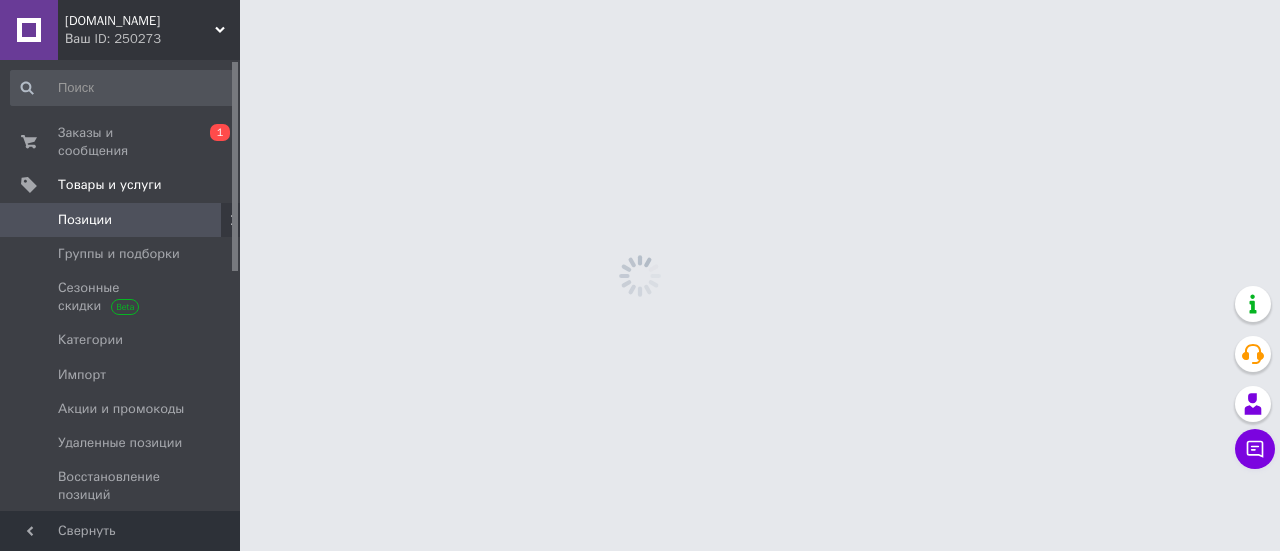 click on "[DOMAIN_NAME] Ваш ID: 250273 Сайт [DOMAIN_NAME] Кабинет покупателя Проверить состояние системы Страница на портале Справка Выйти Заказы и сообщения 0 1 Товары и услуги Позиции Группы и подборки Сезонные скидки Категории Импорт Акции и промокоды Удаленные позиции Восстановление позиций Характеристики Уведомления 15 0 Показатели работы компании Панель управления Отзывы Клиенты Каталог ProSale Аналитика Инструменты вебмастера и SEO Управление сайтом Кошелек компании Маркет Настройки Тарифы и счета Prom топ Свернуть" at bounding box center (640, 0) 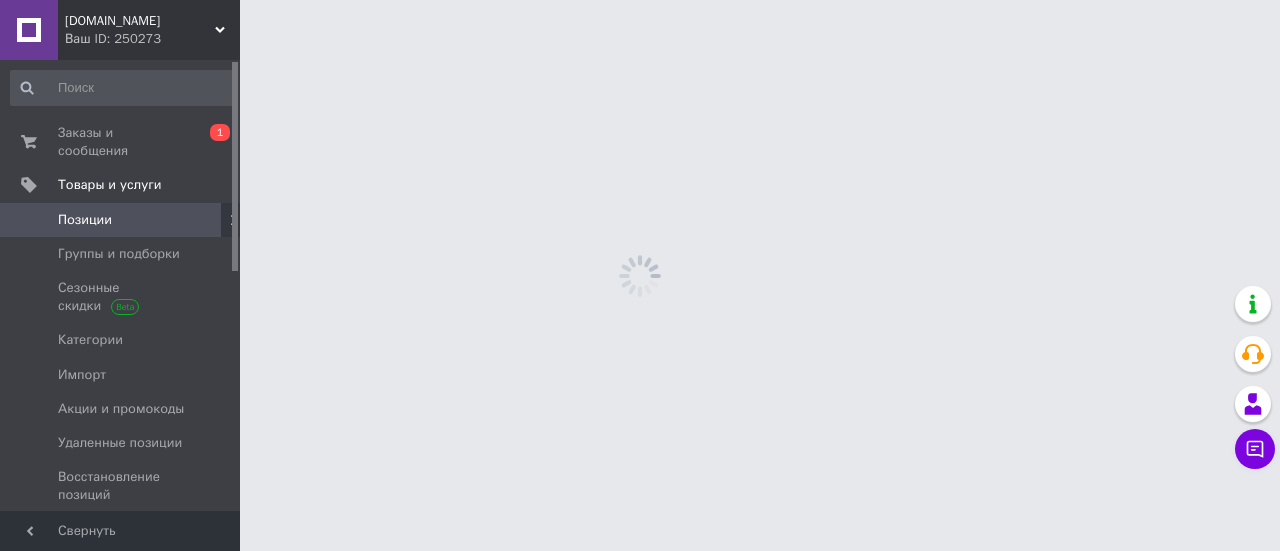 drag, startPoint x: 599, startPoint y: 519, endPoint x: 626, endPoint y: 579, distance: 65.795135 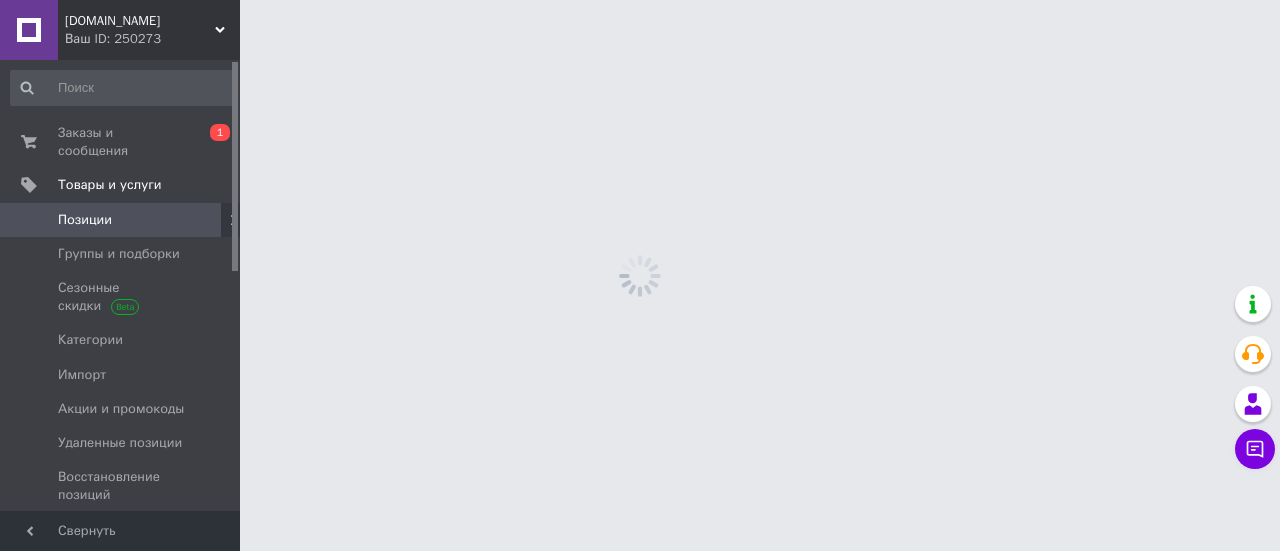 click on "[DOMAIN_NAME] Ваш ID: 250273 Сайт [DOMAIN_NAME] Кабинет покупателя Проверить состояние системы Страница на портале Справка Выйти Заказы и сообщения 0 1 Товары и услуги Позиции Группы и подборки Сезонные скидки Категории Импорт Акции и промокоды Удаленные позиции Восстановление позиций Характеристики Уведомления 15 0 Показатели работы компании Панель управления Отзывы Клиенты Каталог ProSale Аналитика Инструменты вебмастера и SEO Управление сайтом Кошелек компании Маркет Настройки Тарифы и счета Prom топ Свернуть" at bounding box center (640, 0) 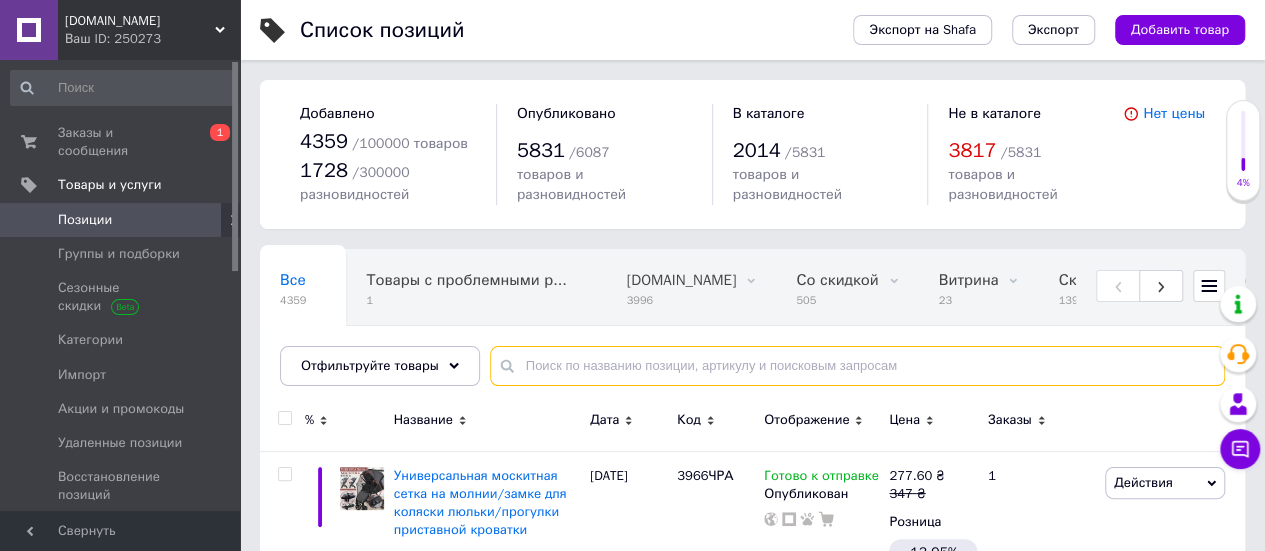 click at bounding box center (857, 366) 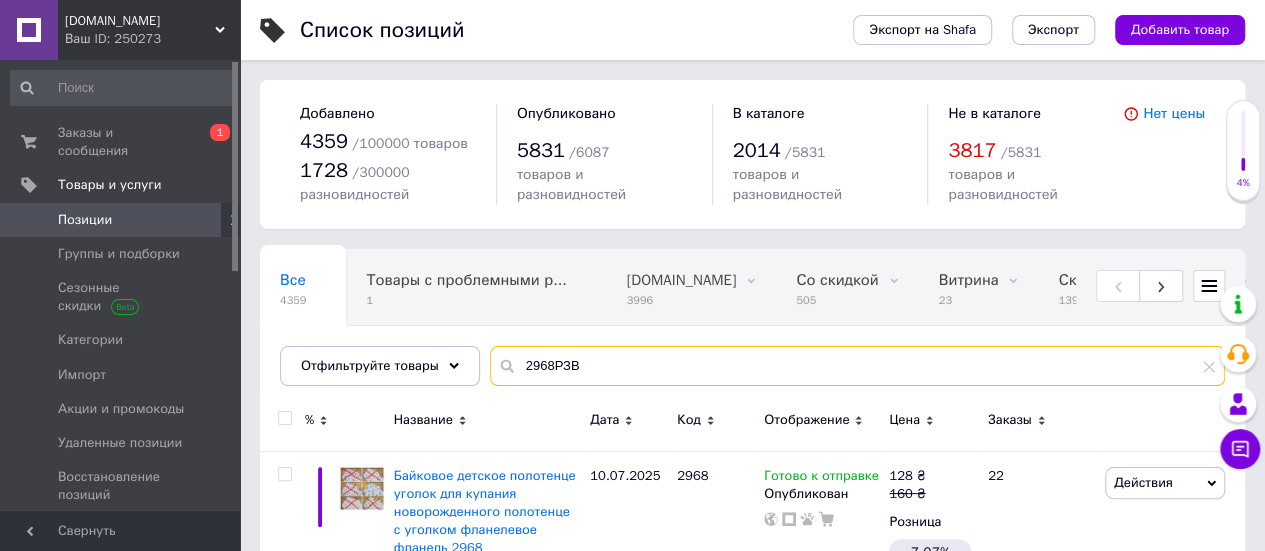 scroll, scrollTop: 200, scrollLeft: 0, axis: vertical 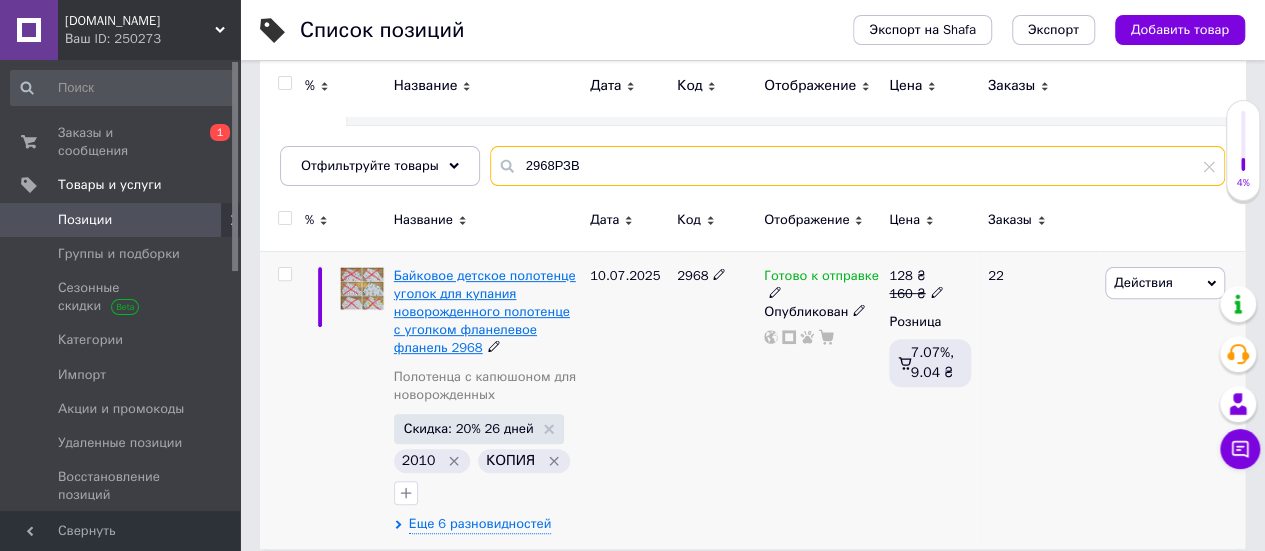 type on "2968РЗВ" 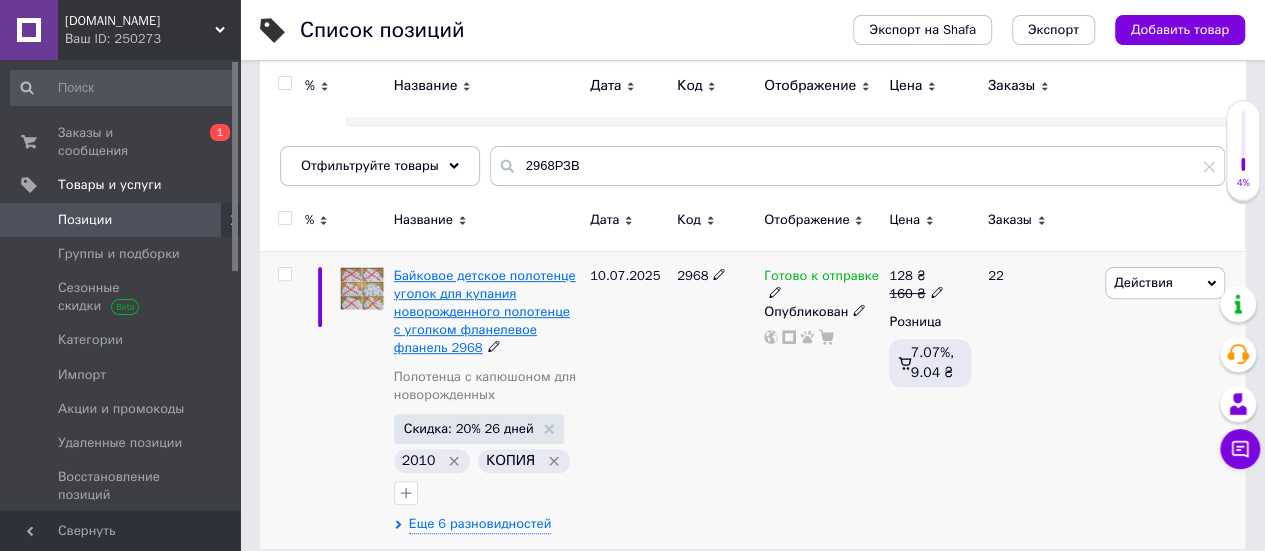 click on "Байковое детское полотенце уголок для купания новорожденного полотенце с уголком фланелевое фланель 2968" at bounding box center (485, 312) 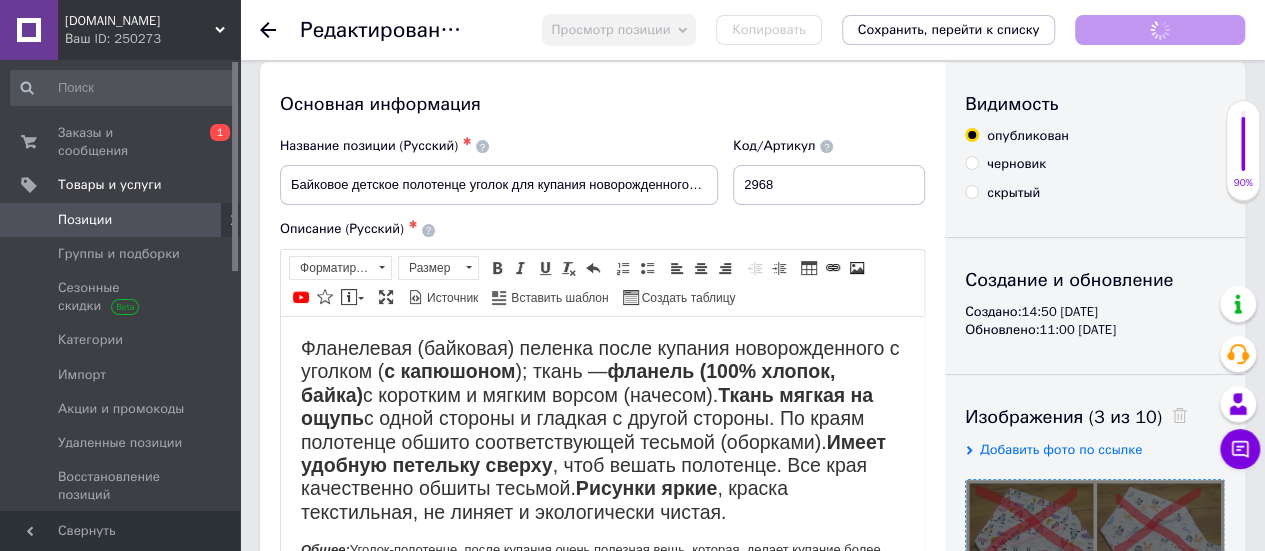 scroll, scrollTop: 400, scrollLeft: 0, axis: vertical 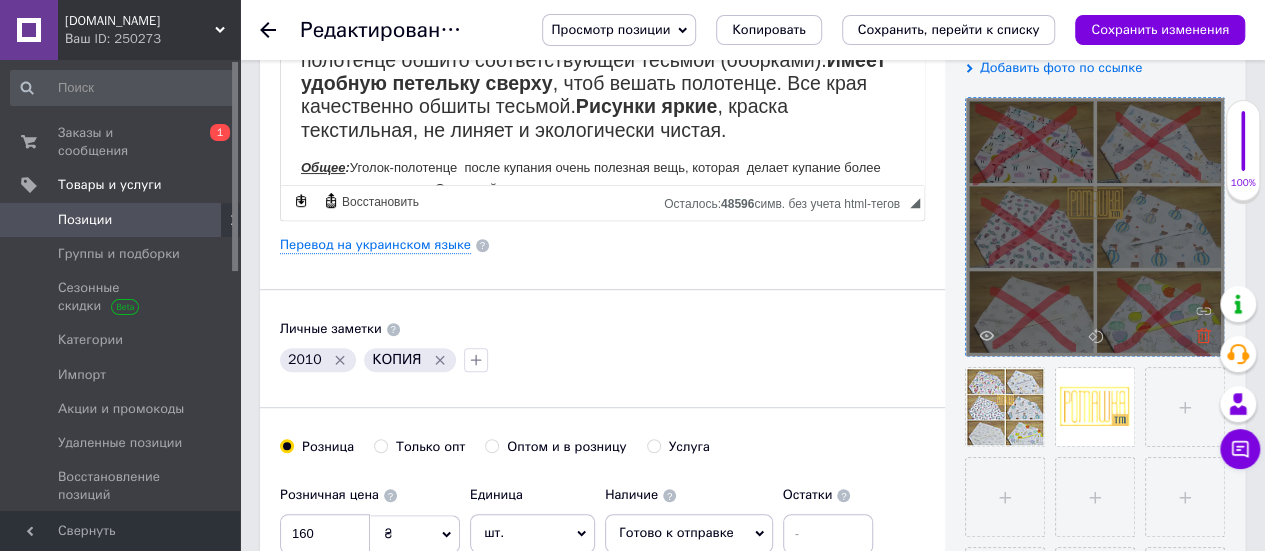 click 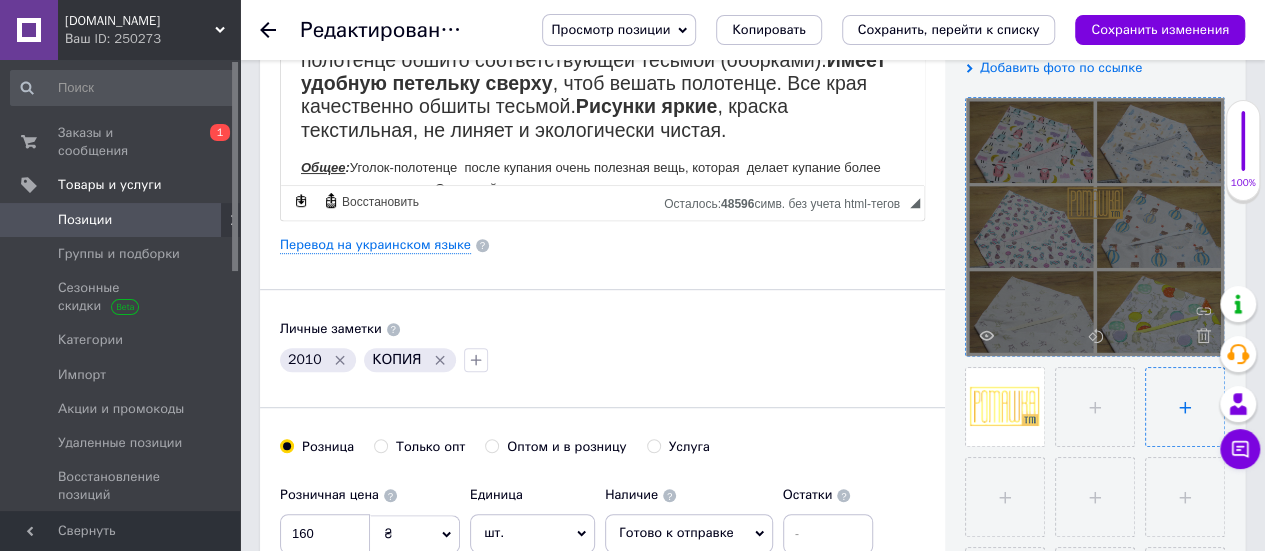 click at bounding box center (1185, 407) 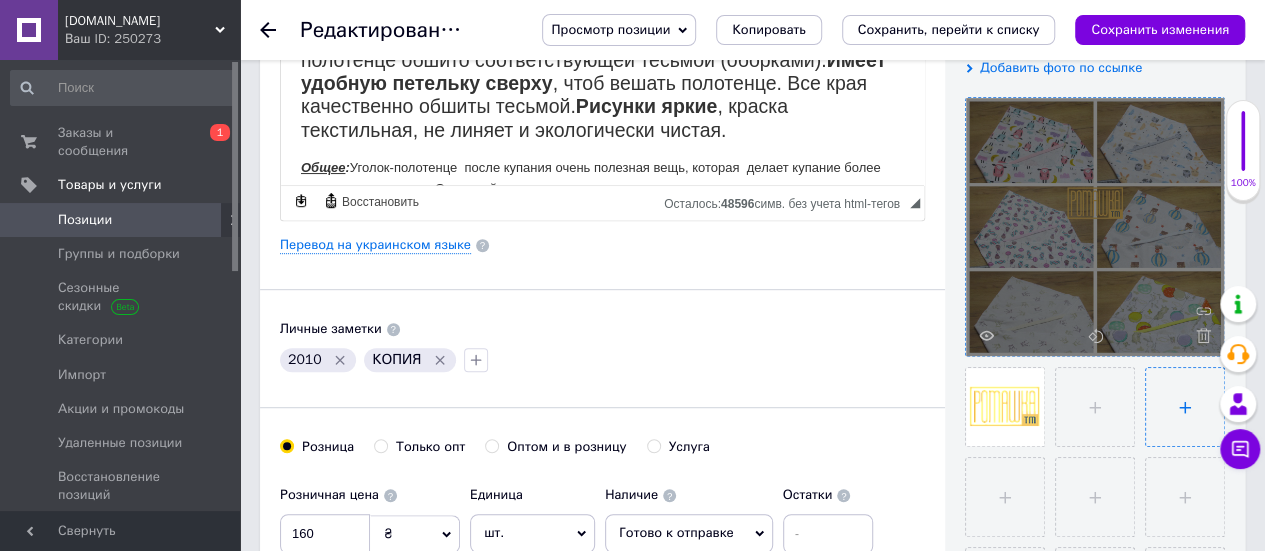 type on "C:\fakepath\mxsf22eq.png" 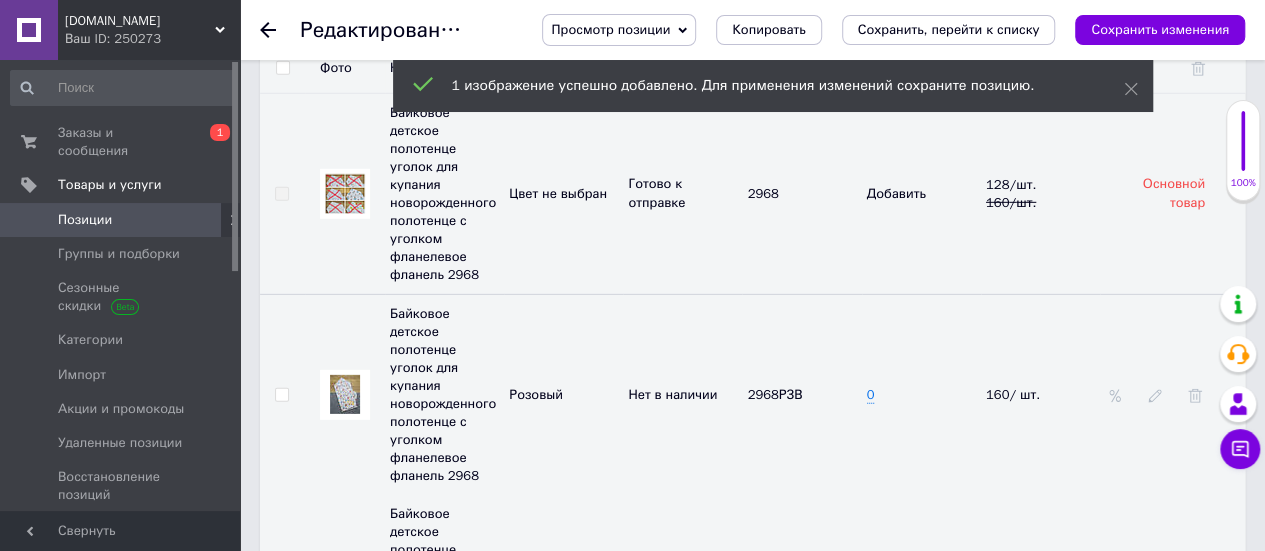 scroll, scrollTop: 3000, scrollLeft: 0, axis: vertical 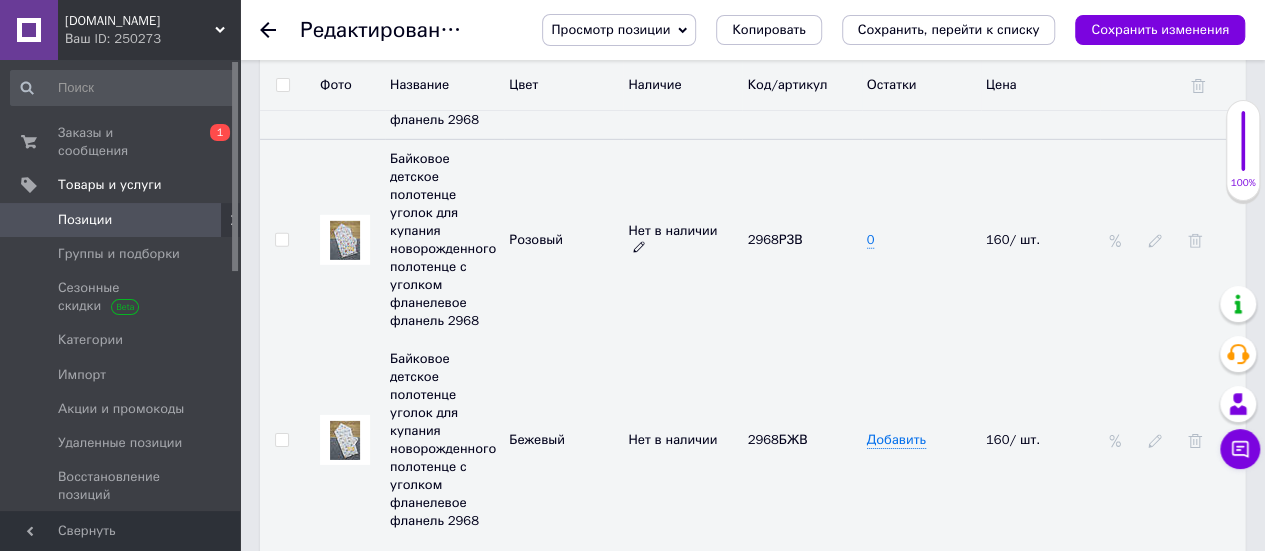 click 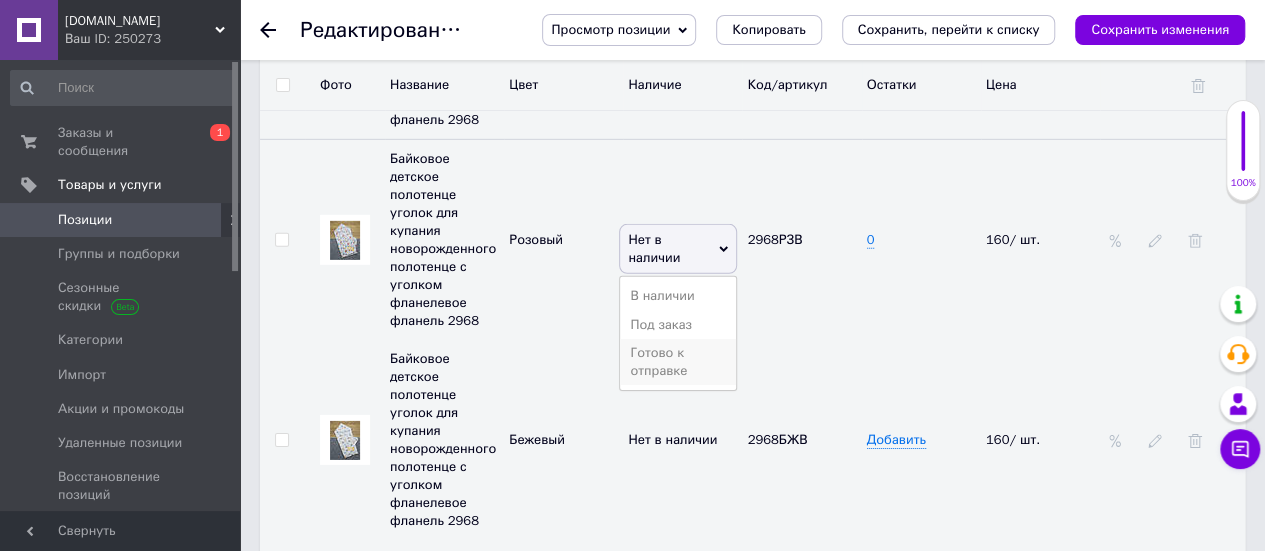 click on "Готово к отправке" at bounding box center [678, 362] 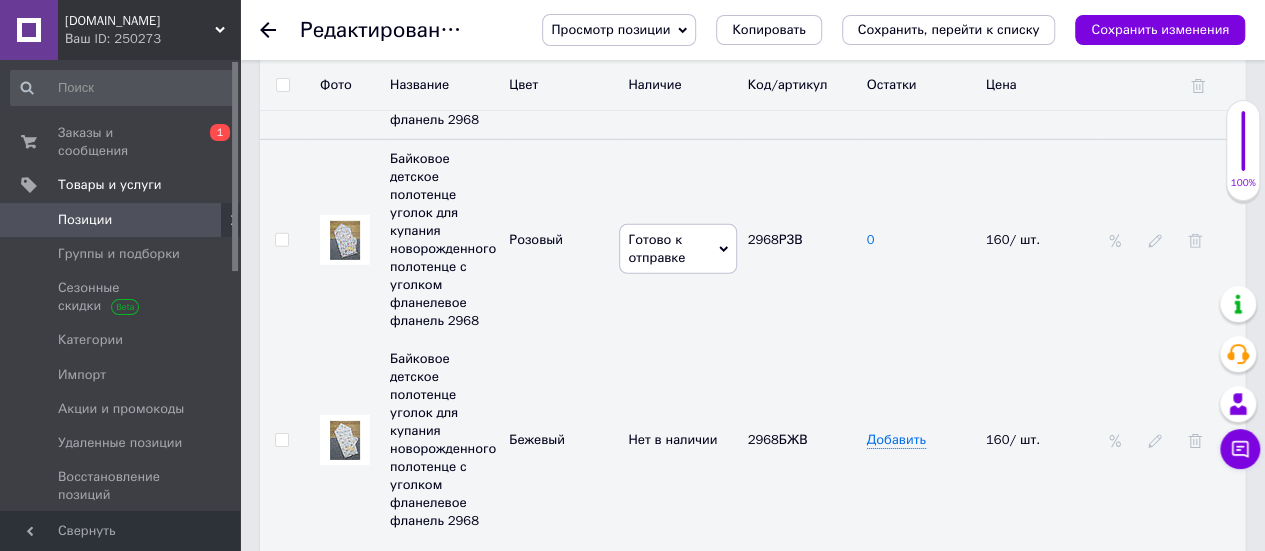 click on "0" at bounding box center (871, 240) 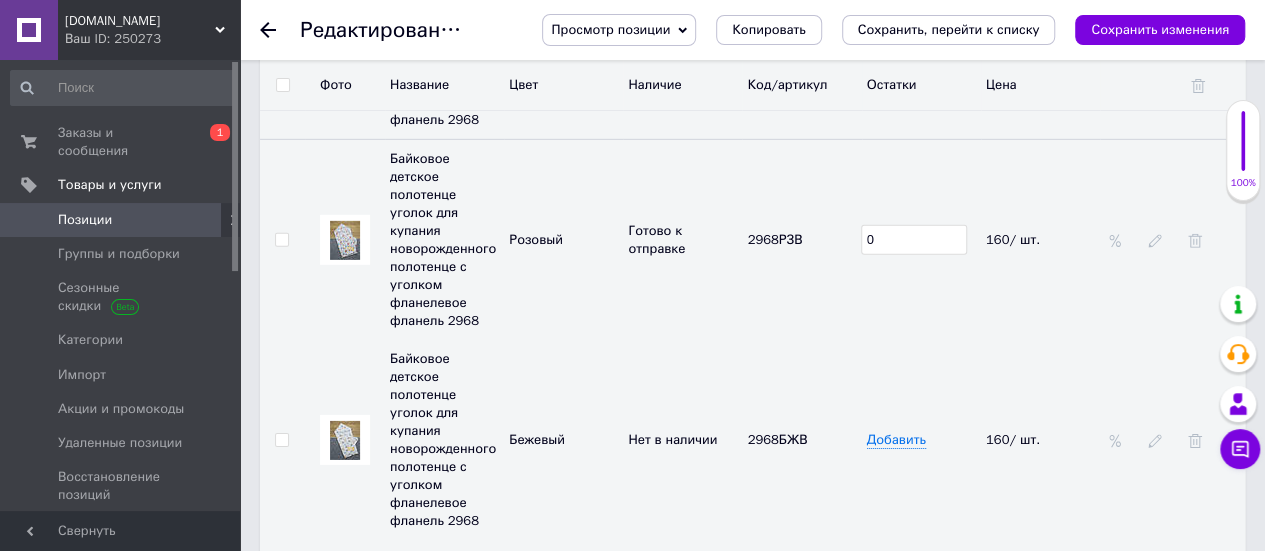 click on "0" at bounding box center [914, 240] 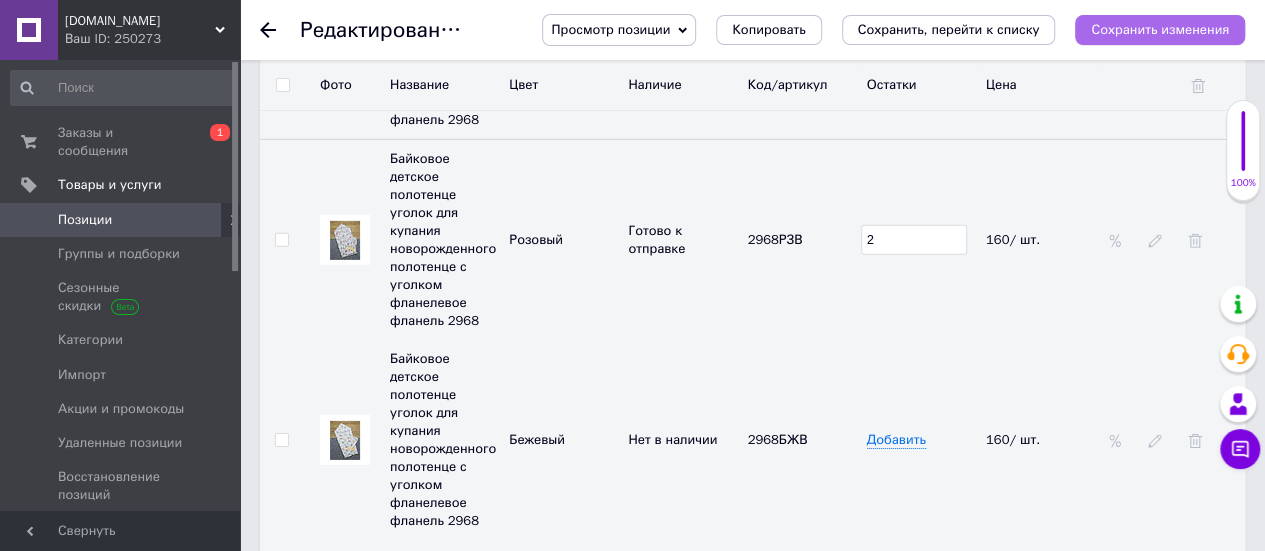 type on "2" 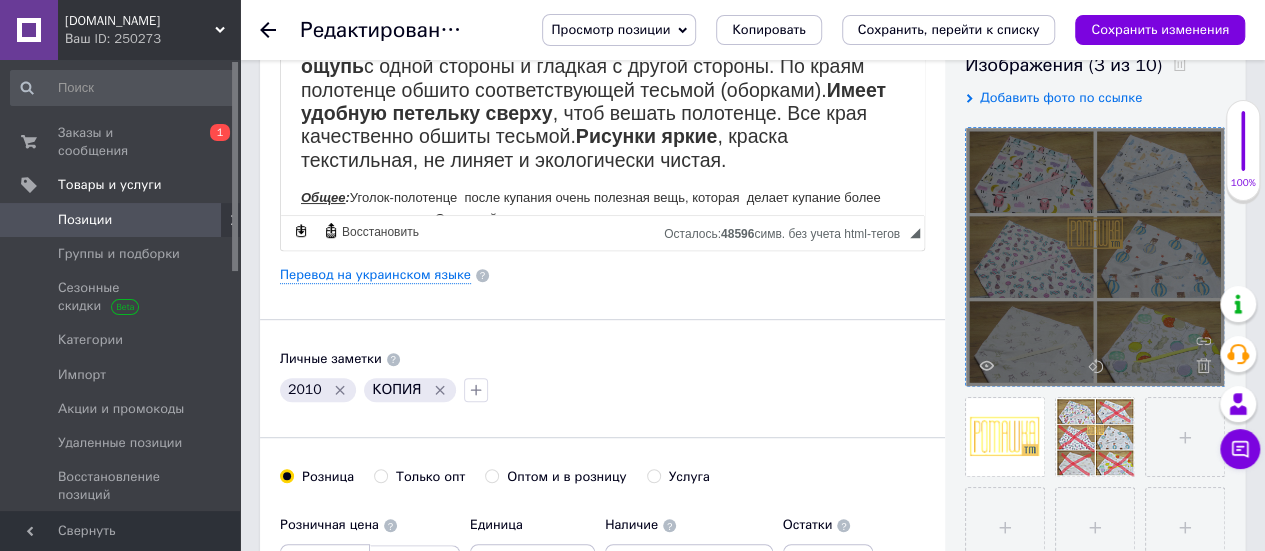 scroll, scrollTop: 500, scrollLeft: 0, axis: vertical 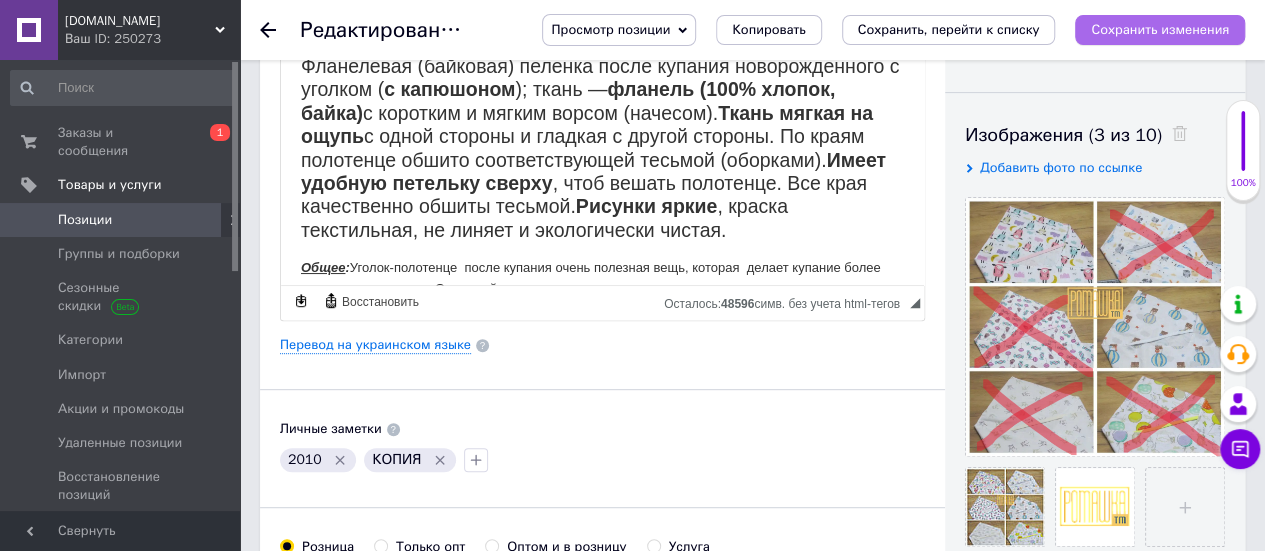 click on "Сохранить изменения" at bounding box center [1160, 29] 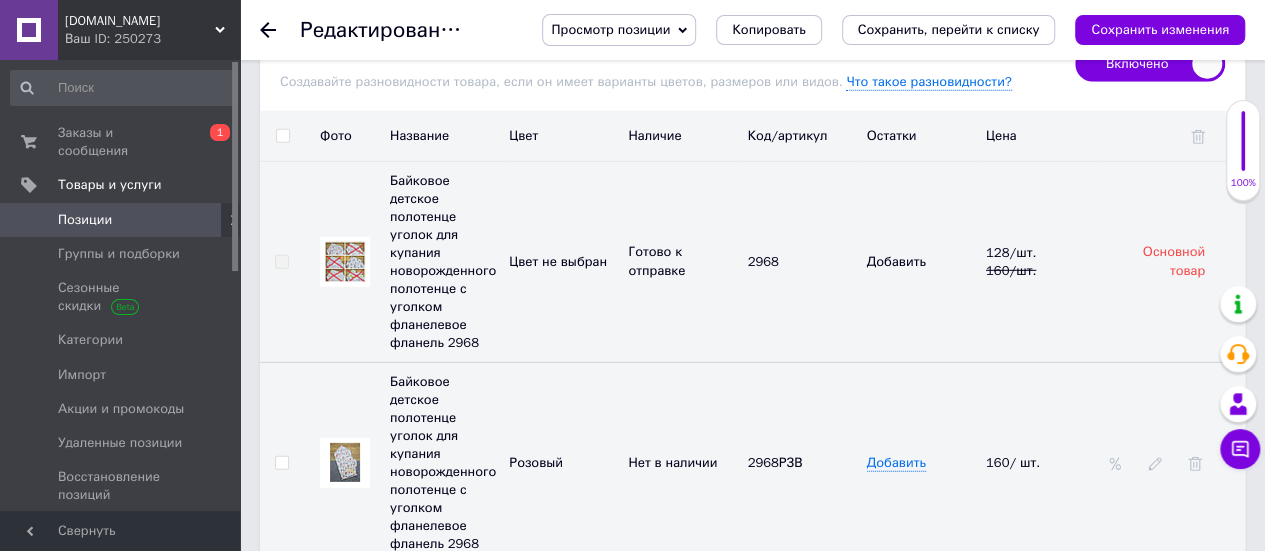 scroll, scrollTop: 3000, scrollLeft: 0, axis: vertical 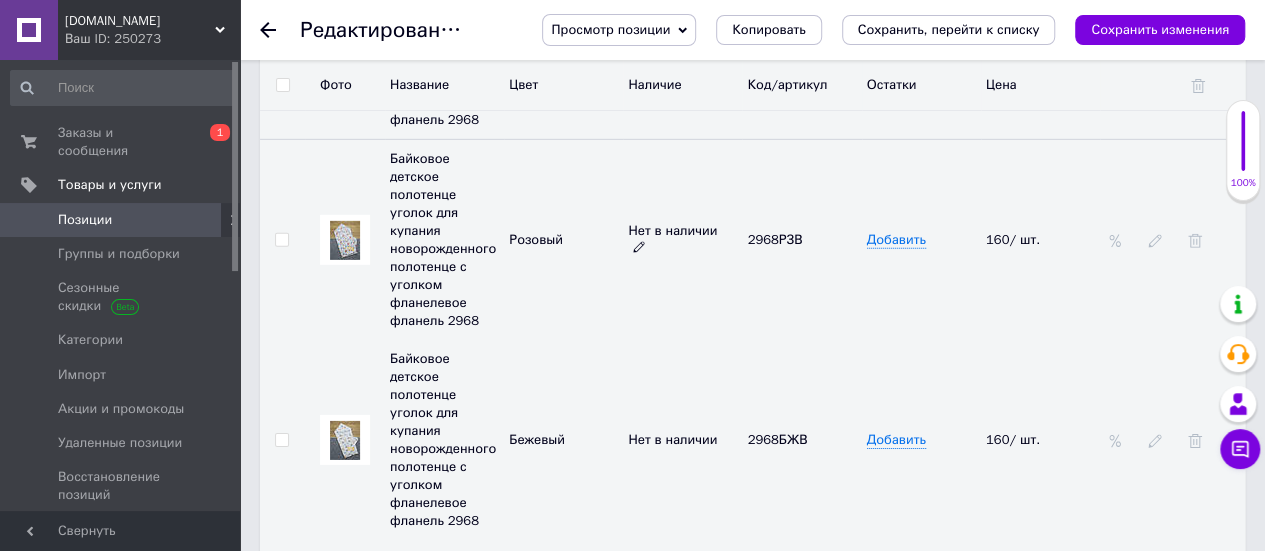 click on "Нет в наличии" at bounding box center [672, 239] 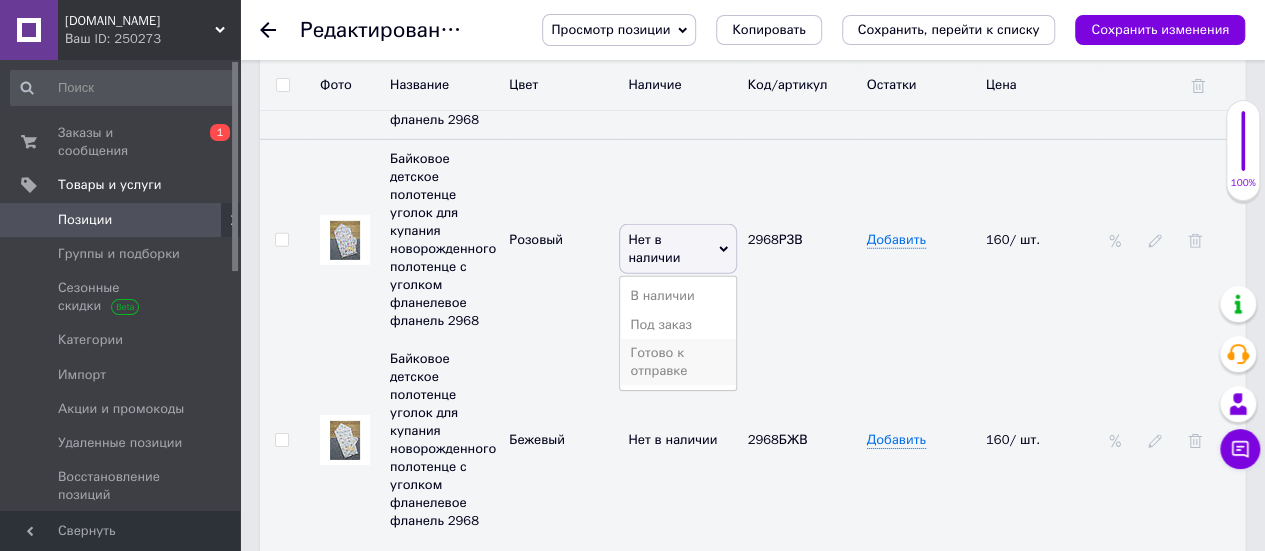 click on "Готово к отправке" at bounding box center [678, 362] 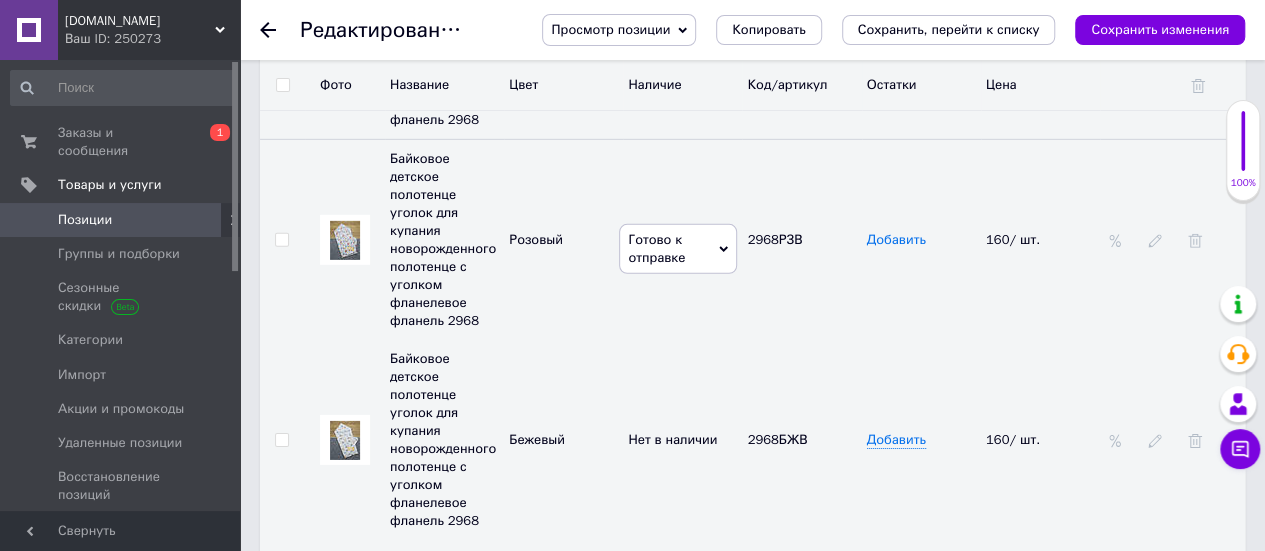 click on "Добавить" at bounding box center [896, 240] 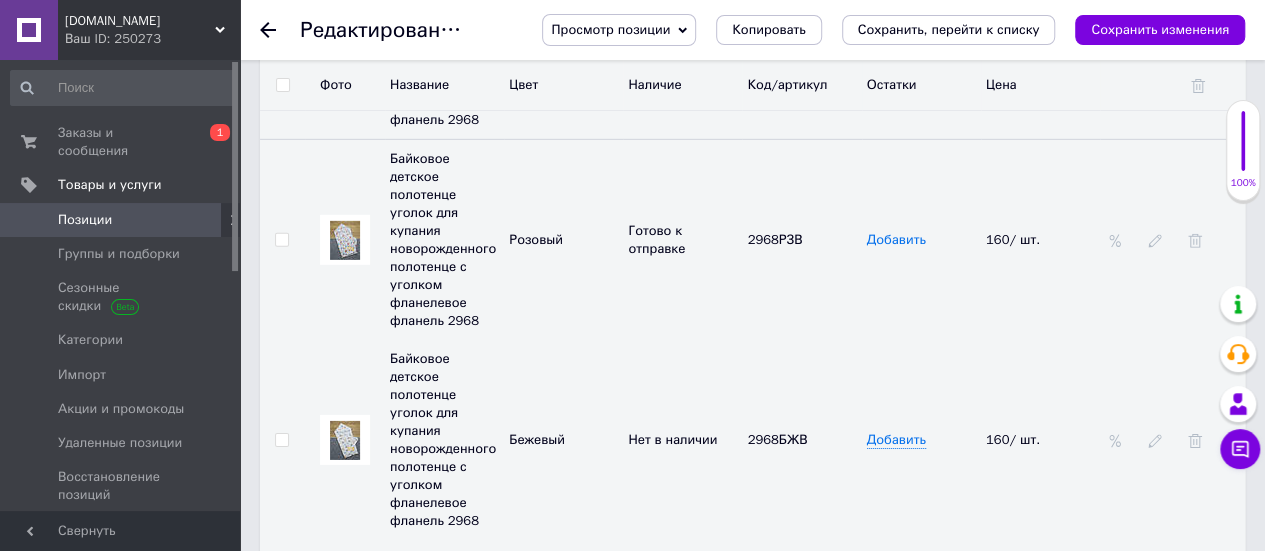 click on "Добавить" at bounding box center (896, 240) 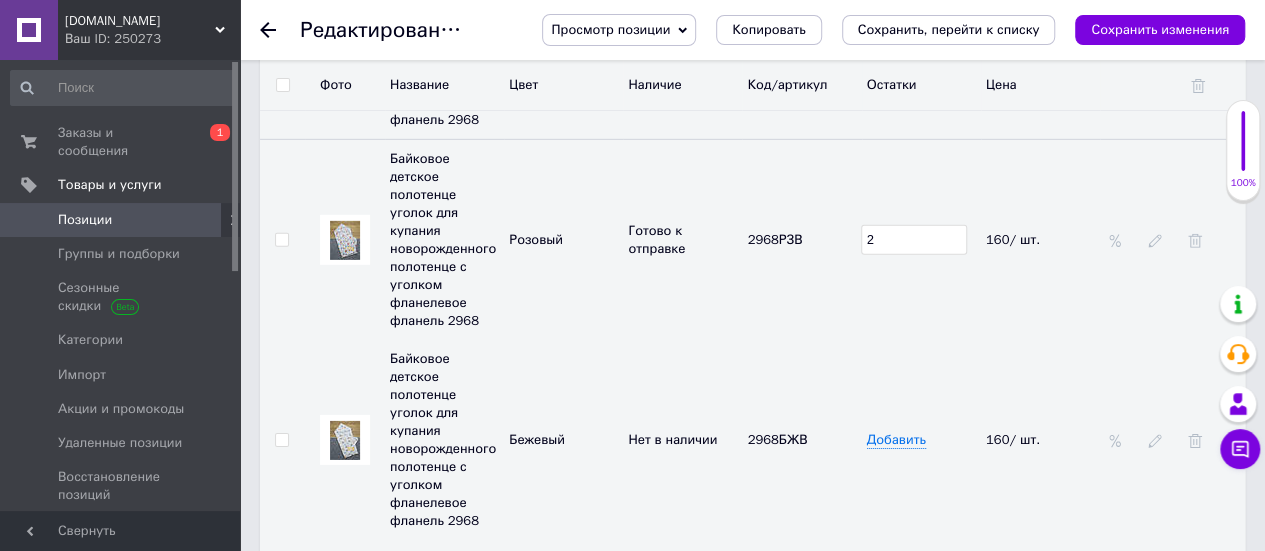 type on "2" 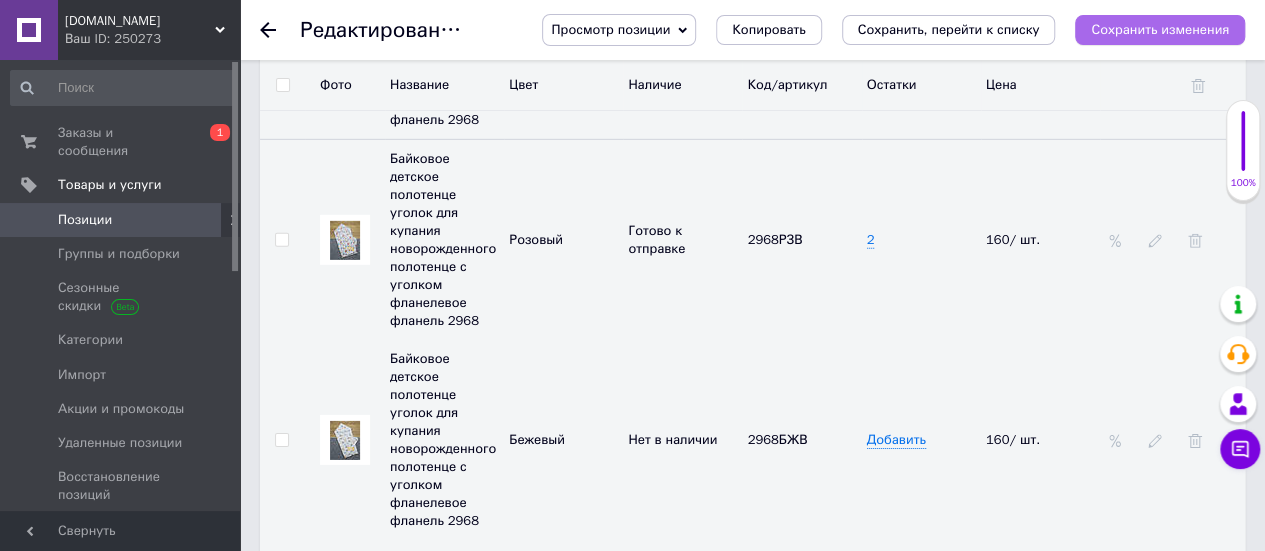 click on "Сохранить изменения" at bounding box center (1160, 29) 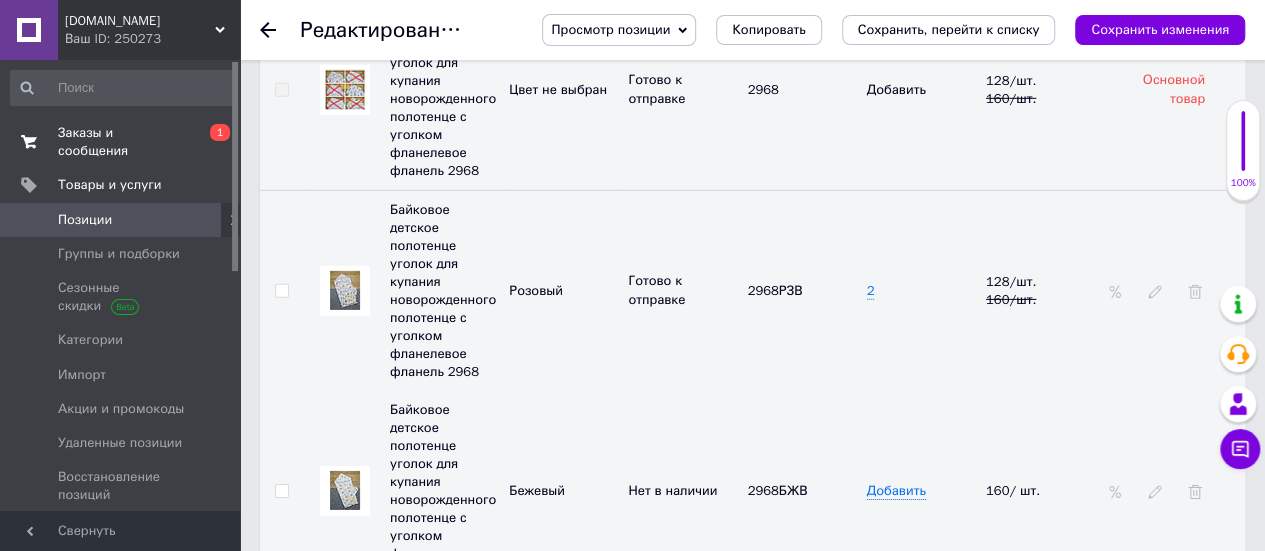 click on "Заказы и сообщения" at bounding box center (121, 142) 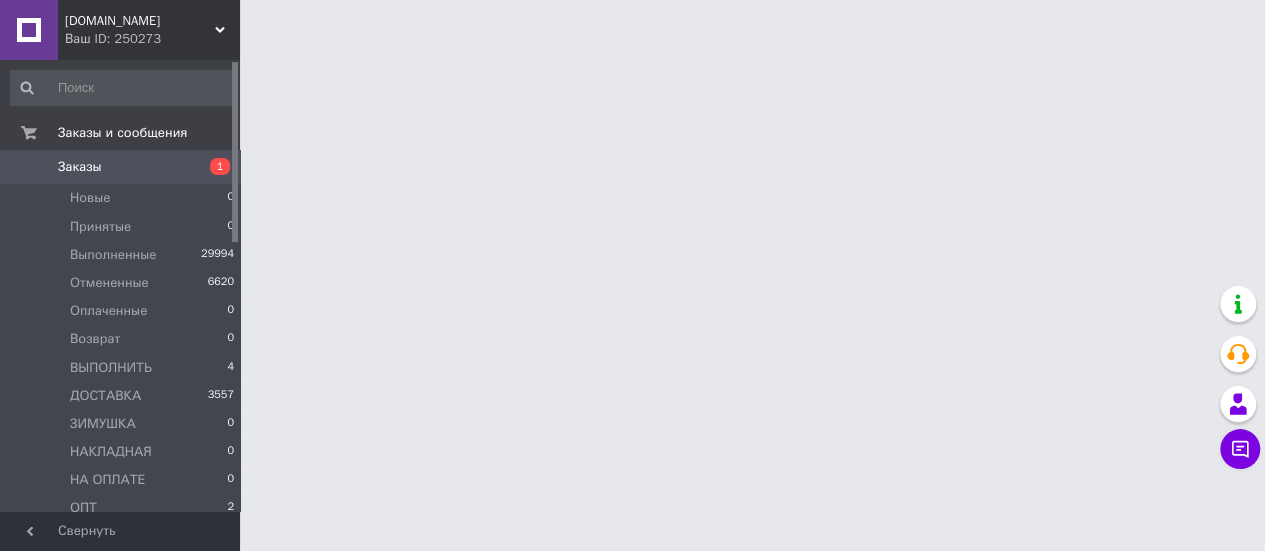 scroll, scrollTop: 0, scrollLeft: 0, axis: both 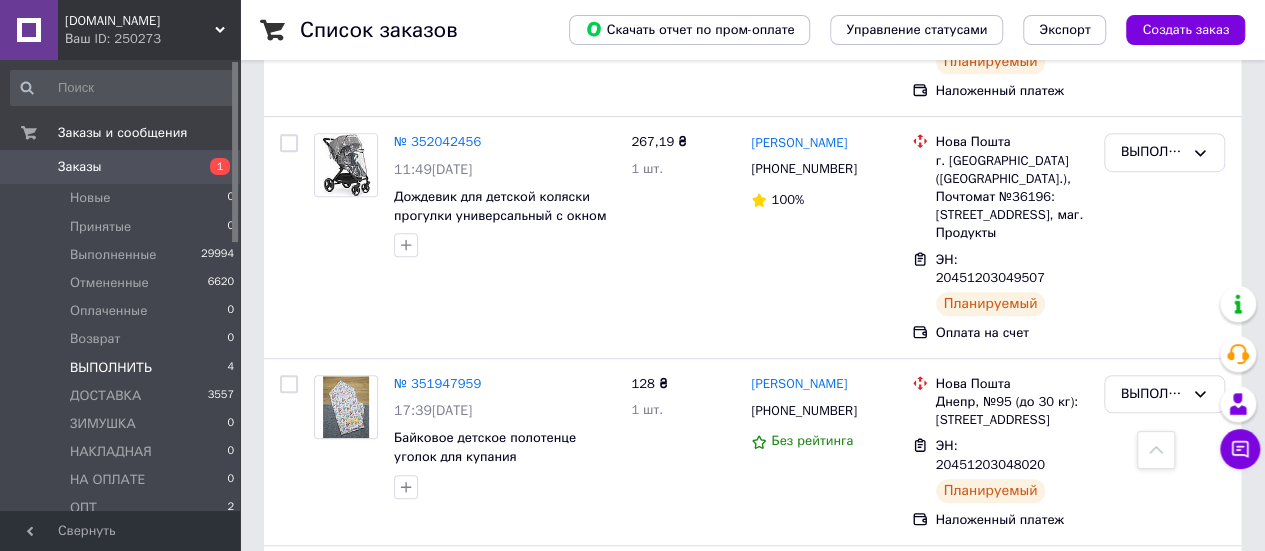 click on "ВЫПОЛНИТЬ" at bounding box center [111, 368] 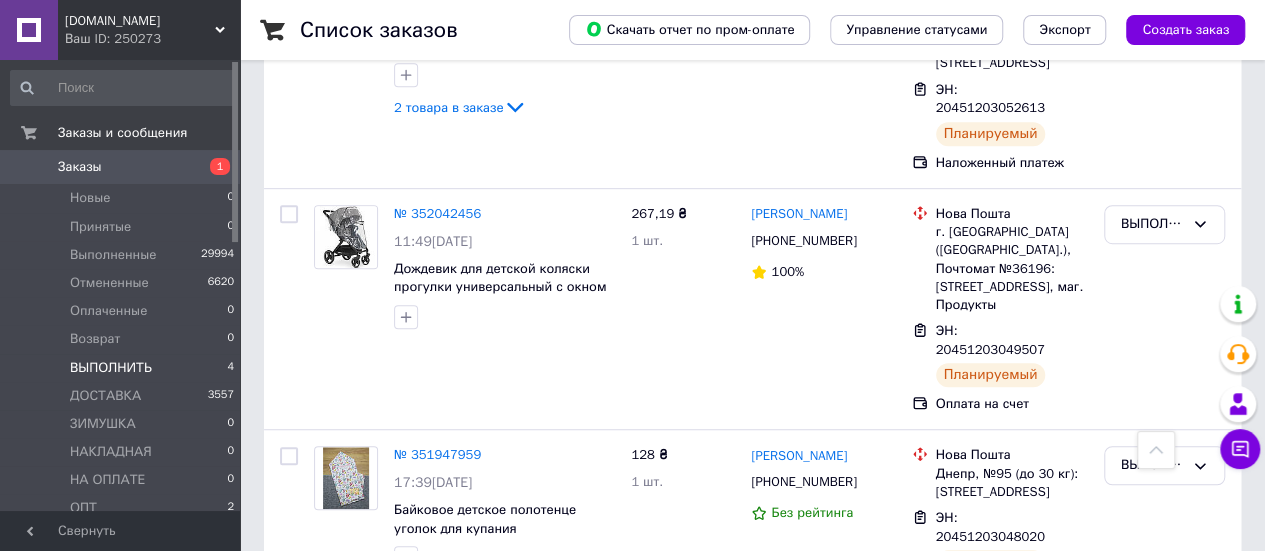 scroll, scrollTop: 698, scrollLeft: 0, axis: vertical 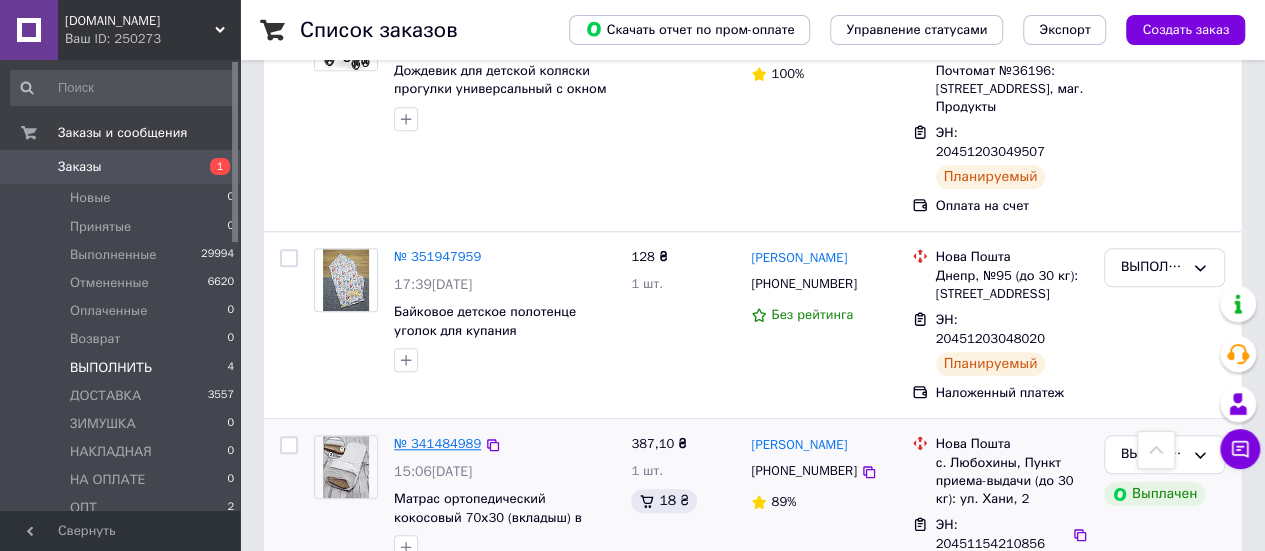 click on "№ 341484989" at bounding box center (437, 443) 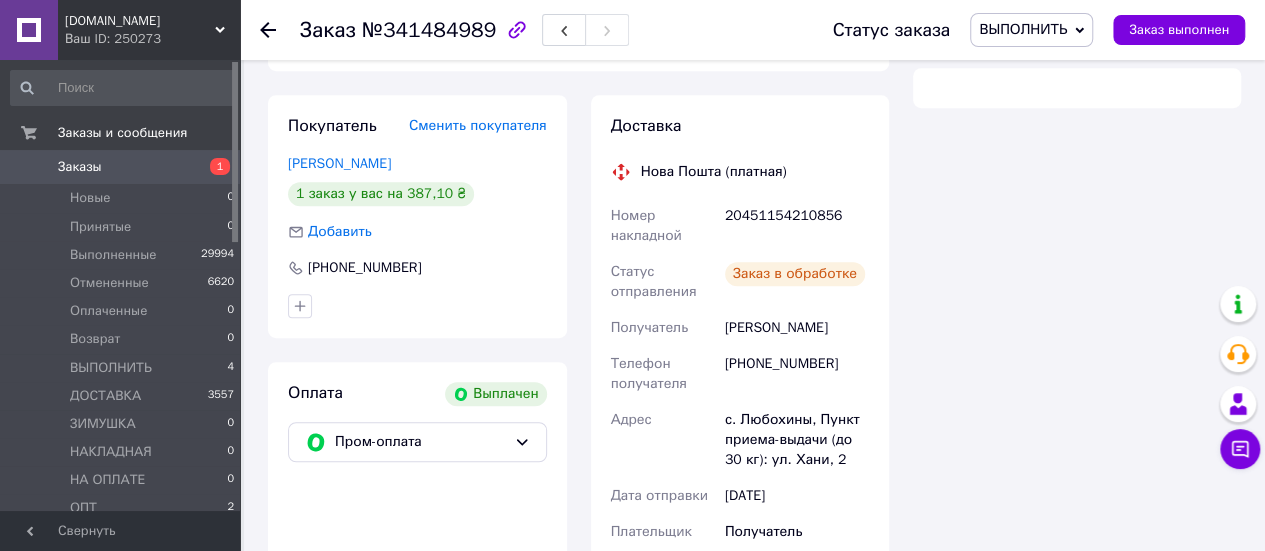 scroll, scrollTop: 698, scrollLeft: 0, axis: vertical 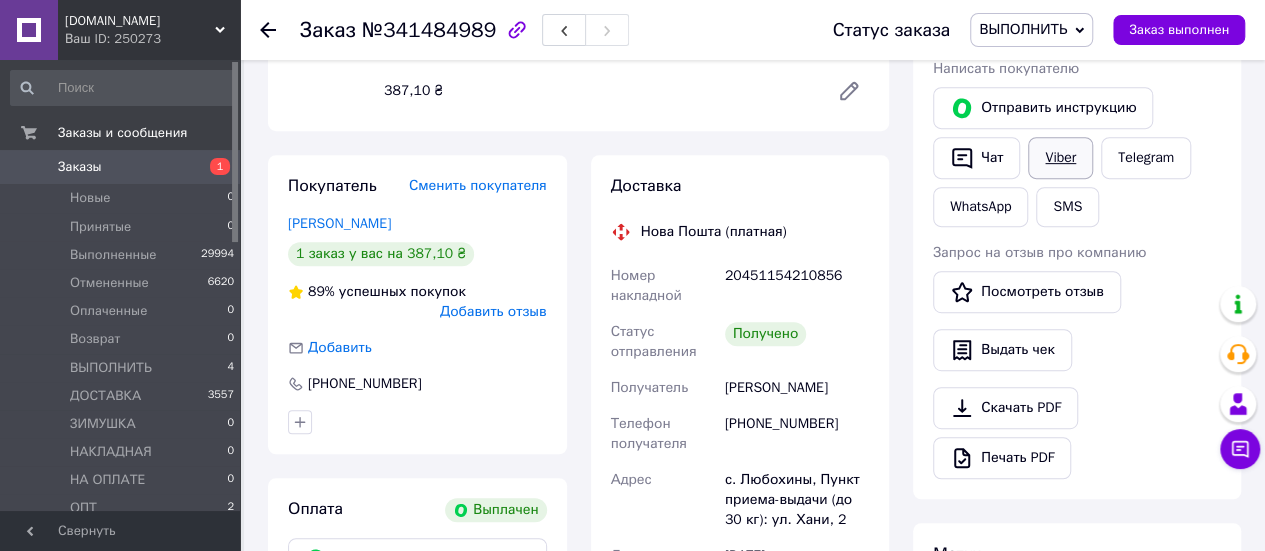 click on "Viber" at bounding box center [1060, 158] 